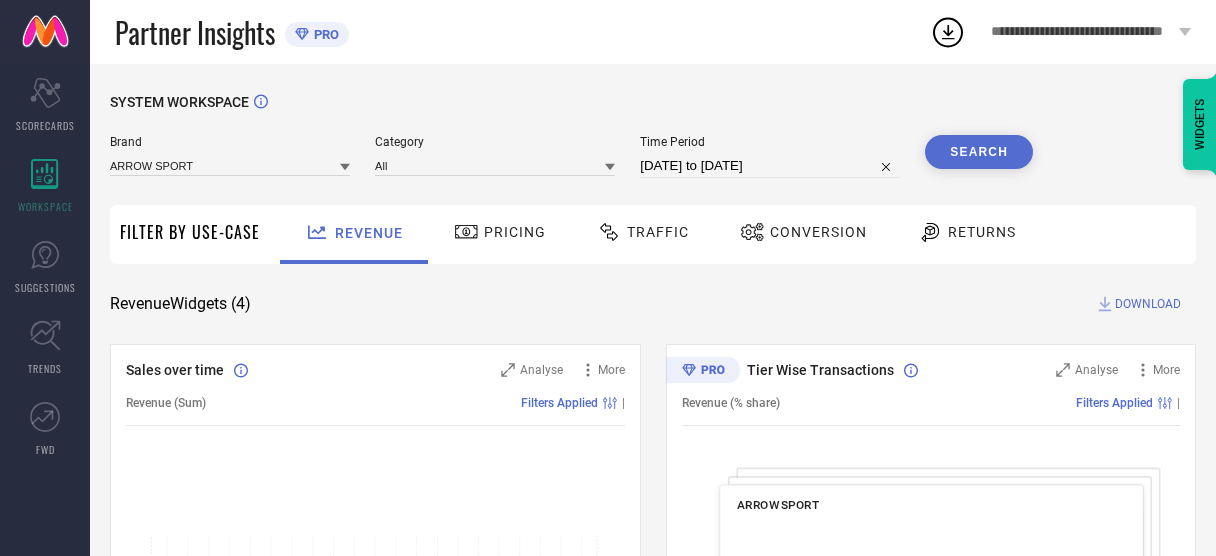 scroll, scrollTop: 0, scrollLeft: 0, axis: both 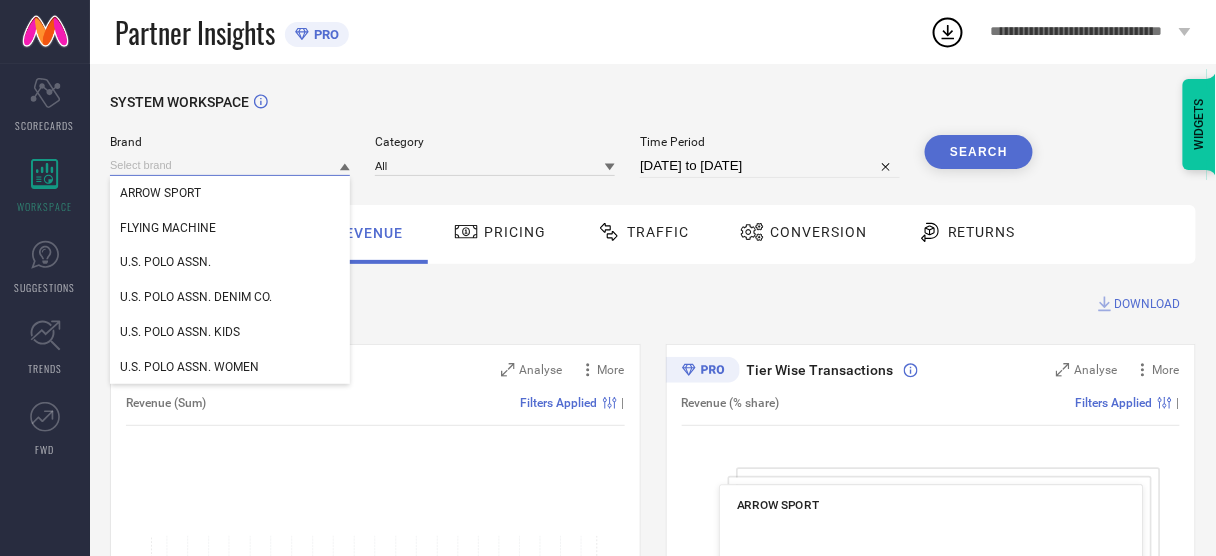click at bounding box center (230, 165) 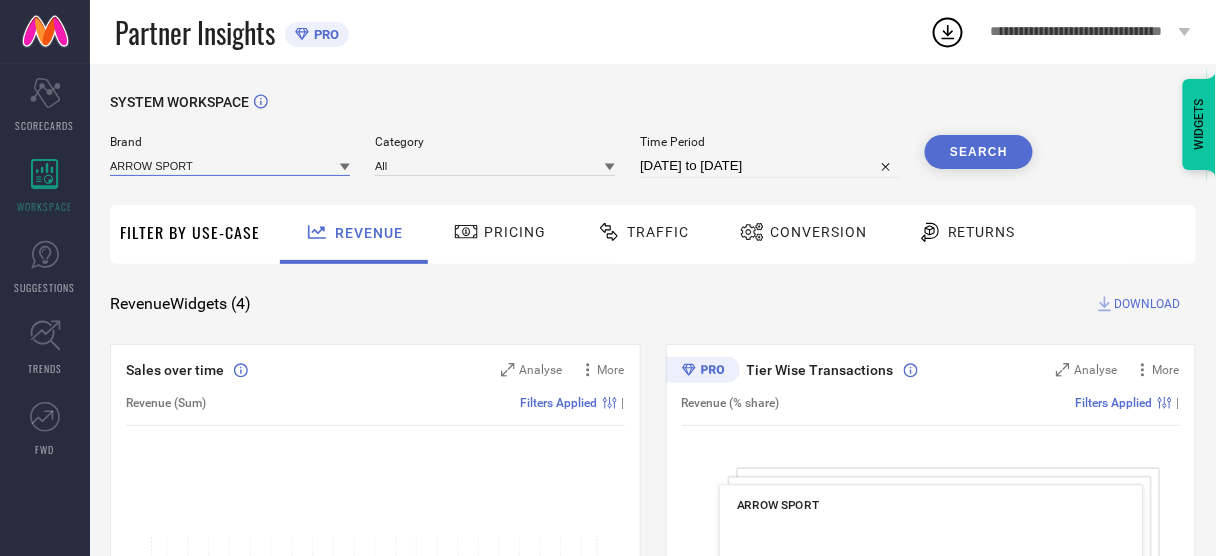 click at bounding box center [230, 165] 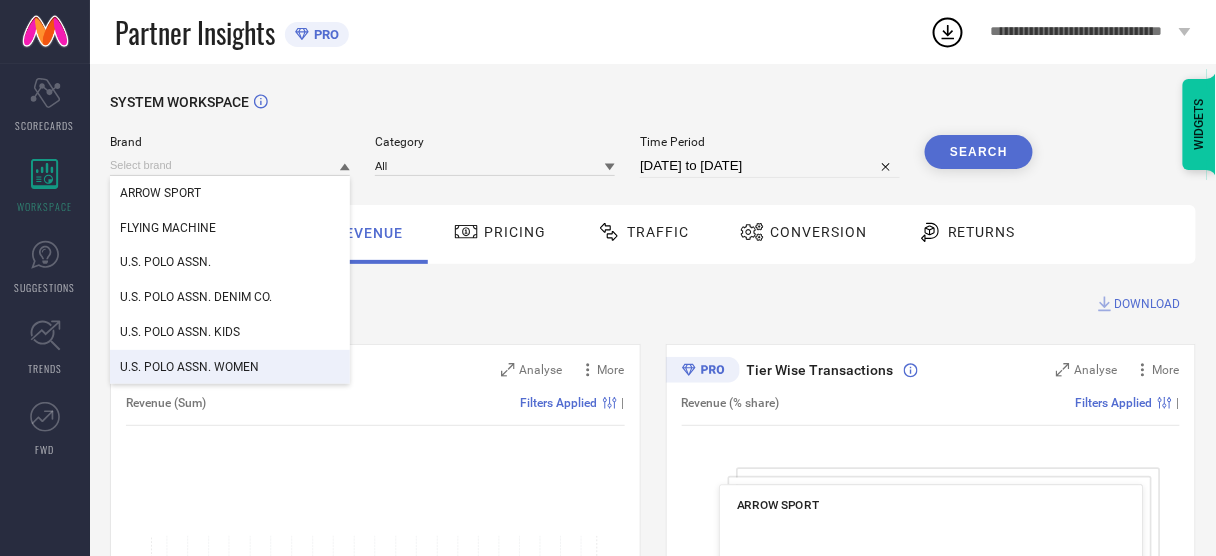click on "U.S. POLO ASSN. WOMEN" at bounding box center [189, 367] 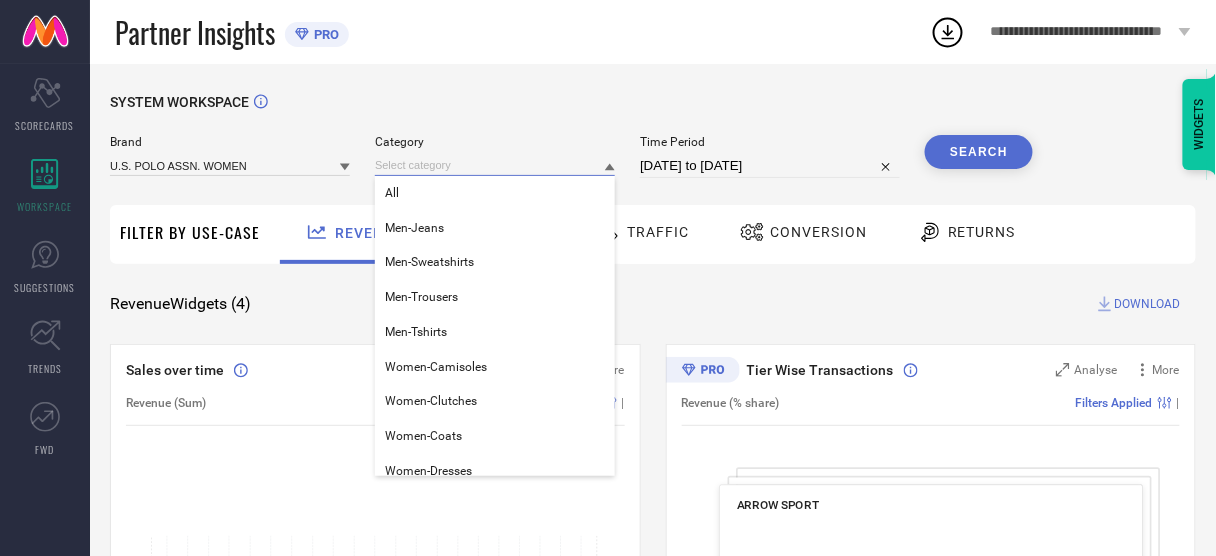 click at bounding box center [495, 165] 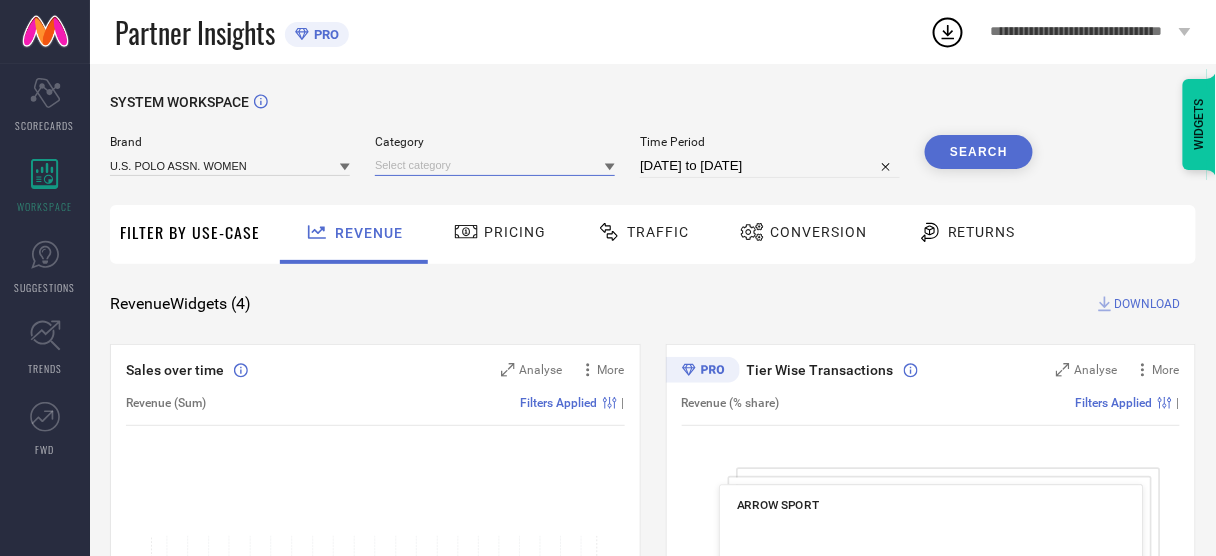click at bounding box center [495, 165] 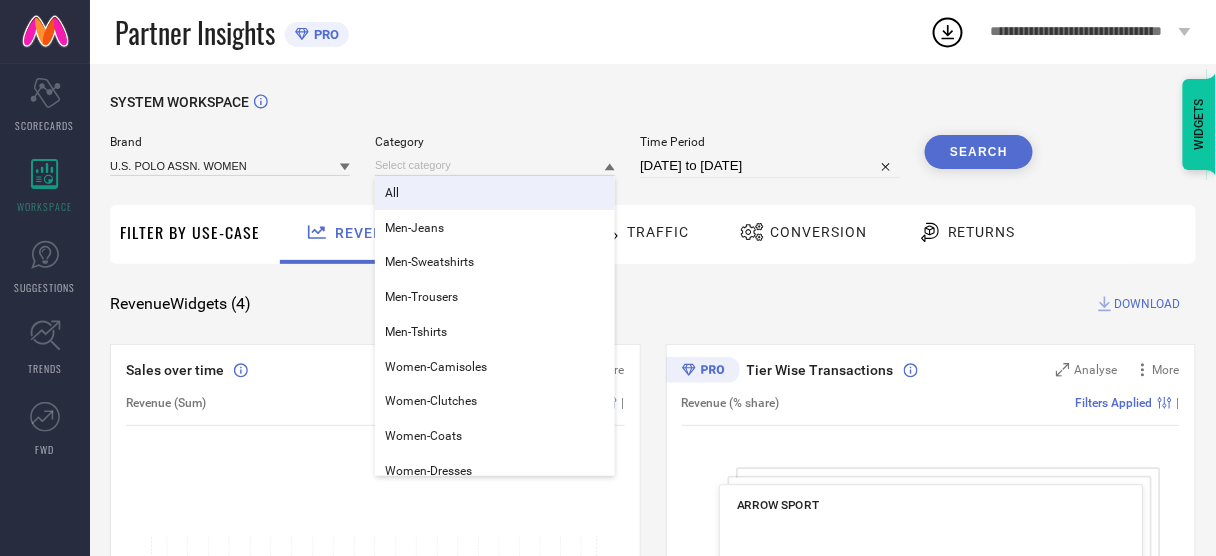 click on "All" at bounding box center (495, 193) 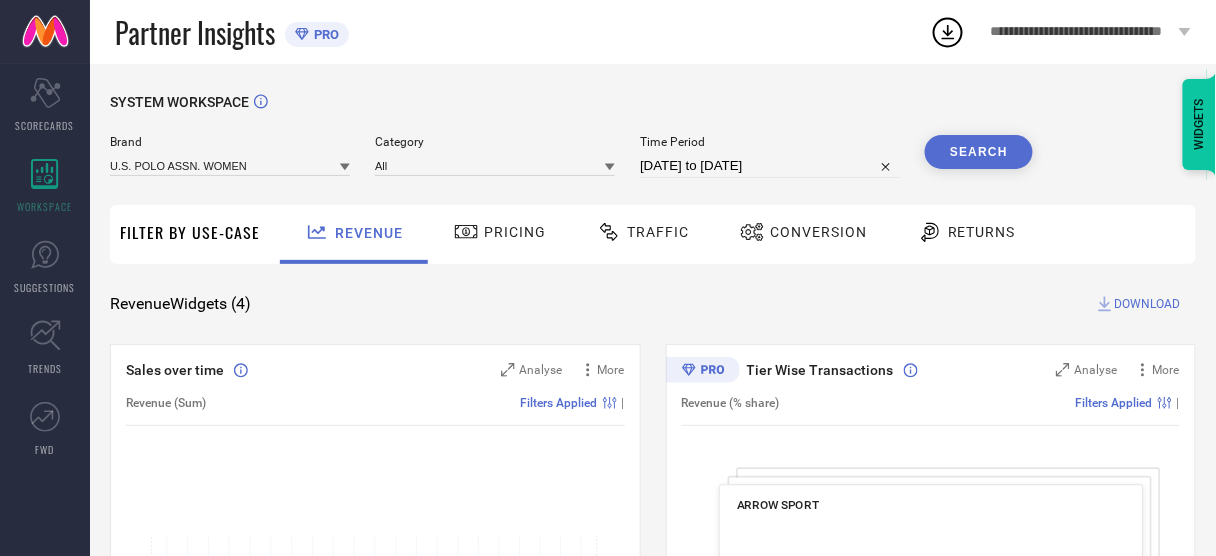 select on "6" 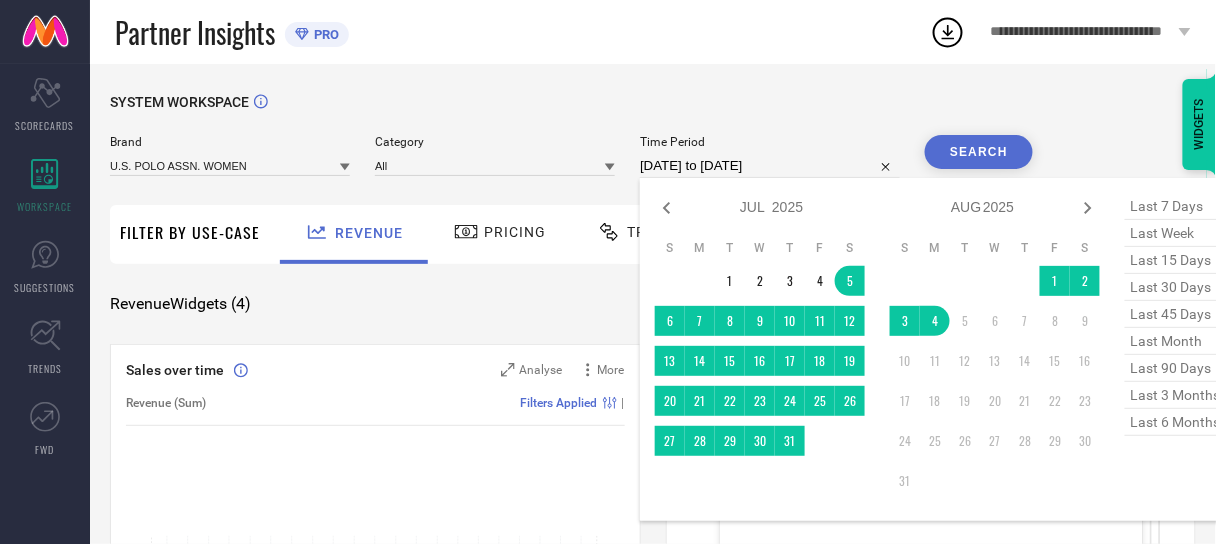 click on "[DATE] to [DATE]" at bounding box center (770, 166) 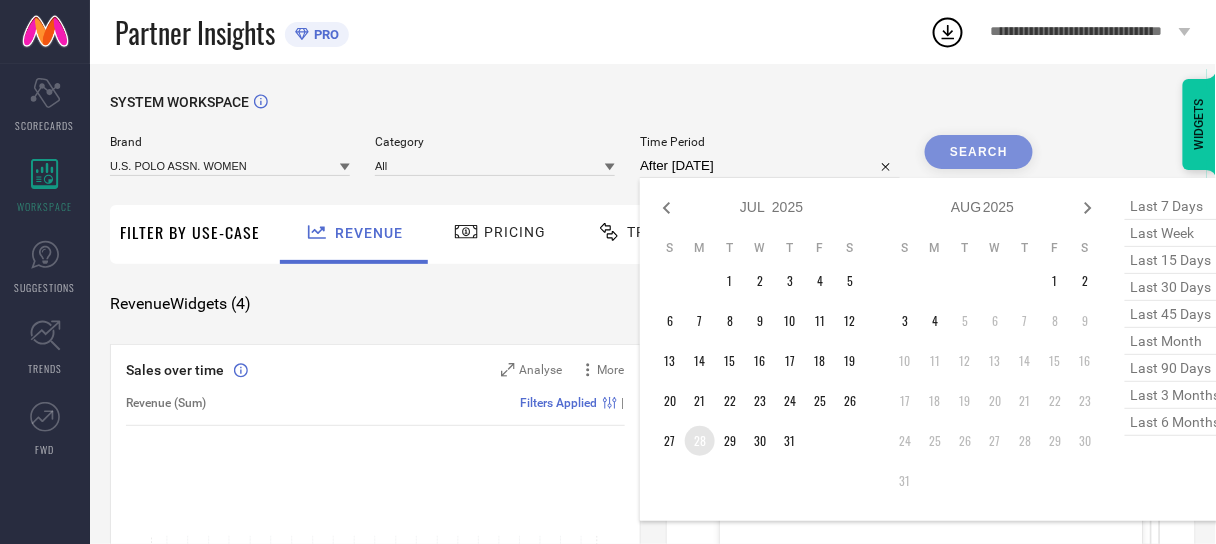 click on "28" at bounding box center [700, 441] 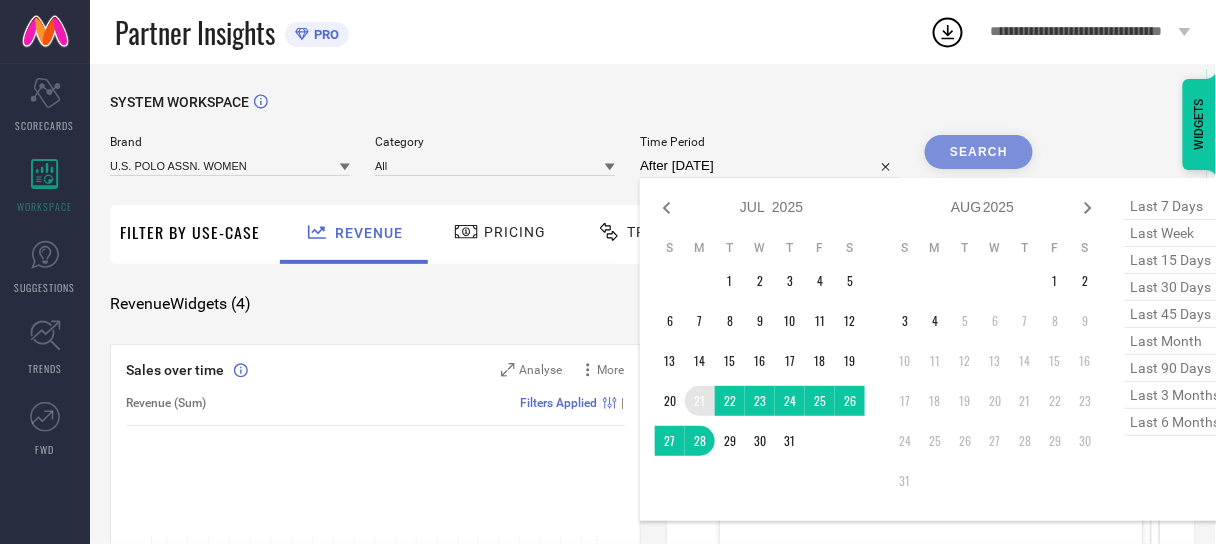 type on "[DATE] to [DATE]" 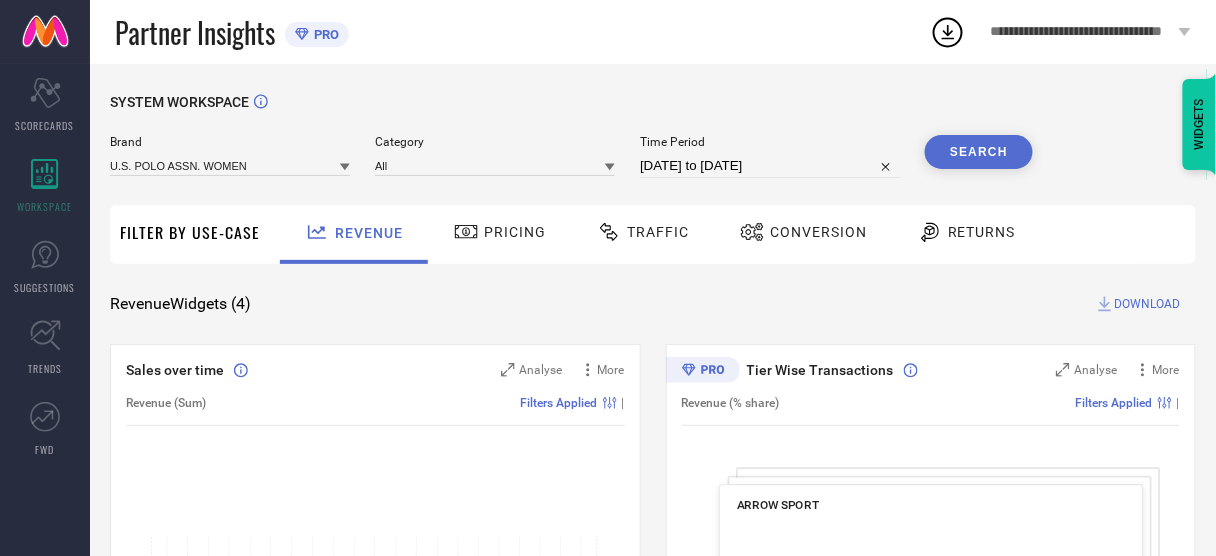 select on "6" 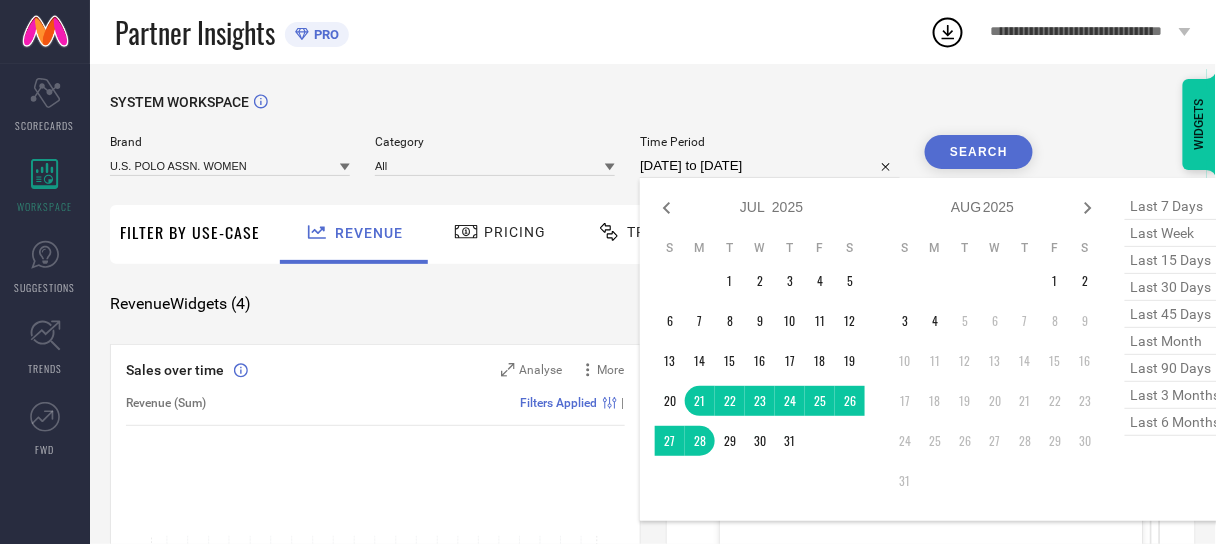 click on "[DATE] to [DATE]" at bounding box center (770, 166) 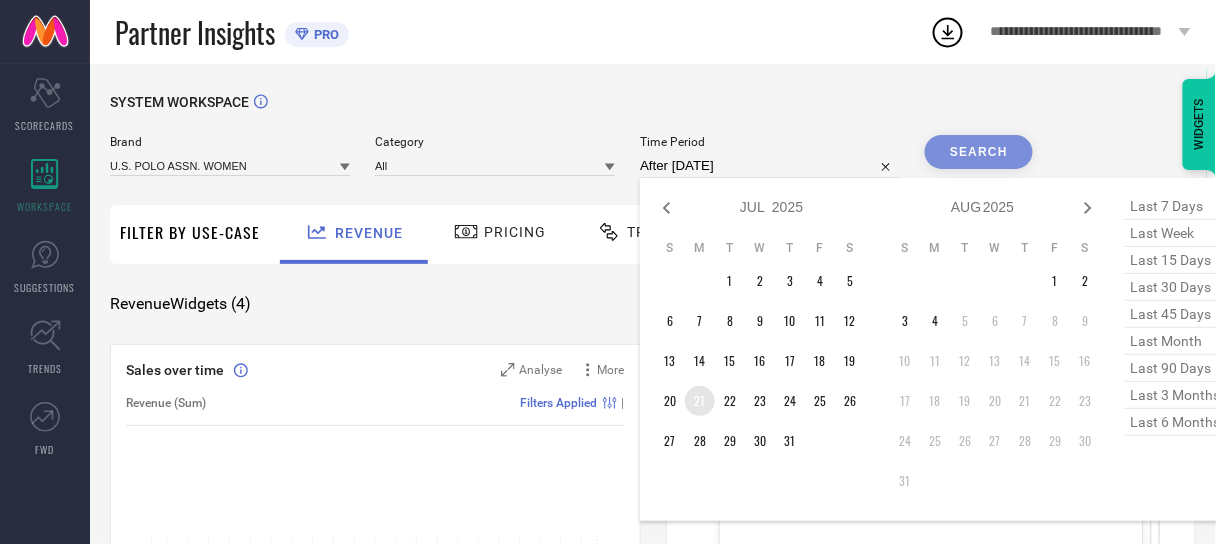 click on "21" at bounding box center [700, 401] 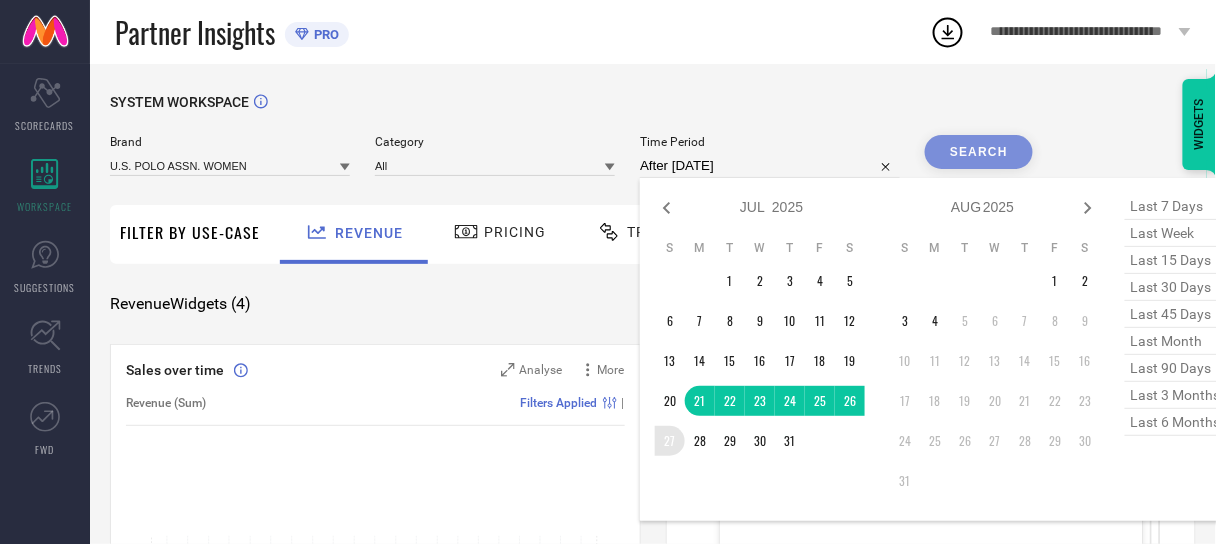 type on "[DATE] to [DATE]" 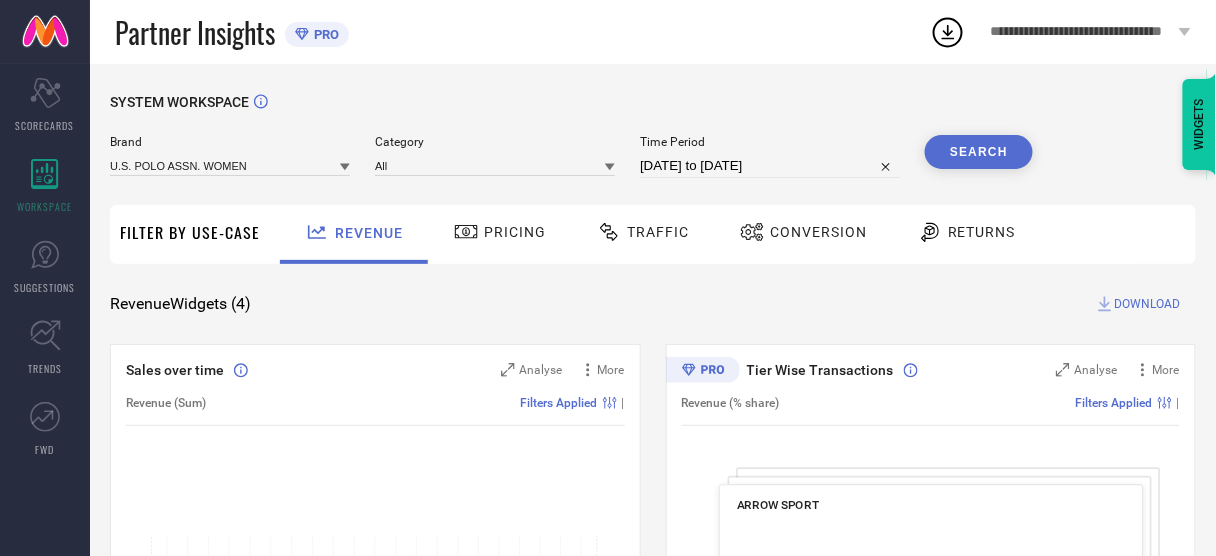 click on "Search" at bounding box center (979, 152) 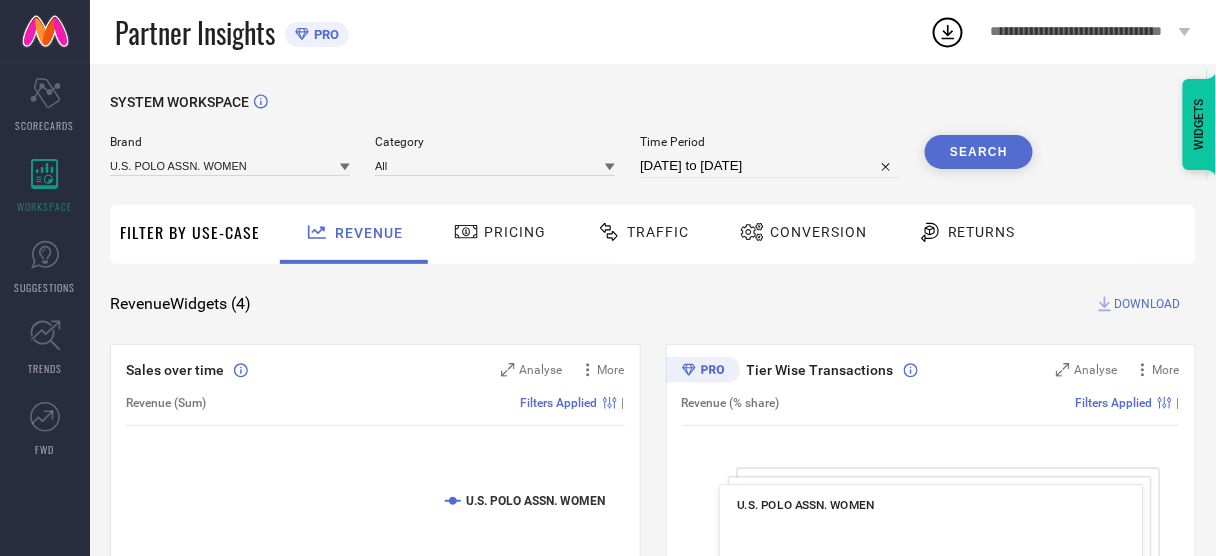 click on "Conversion" at bounding box center [818, 232] 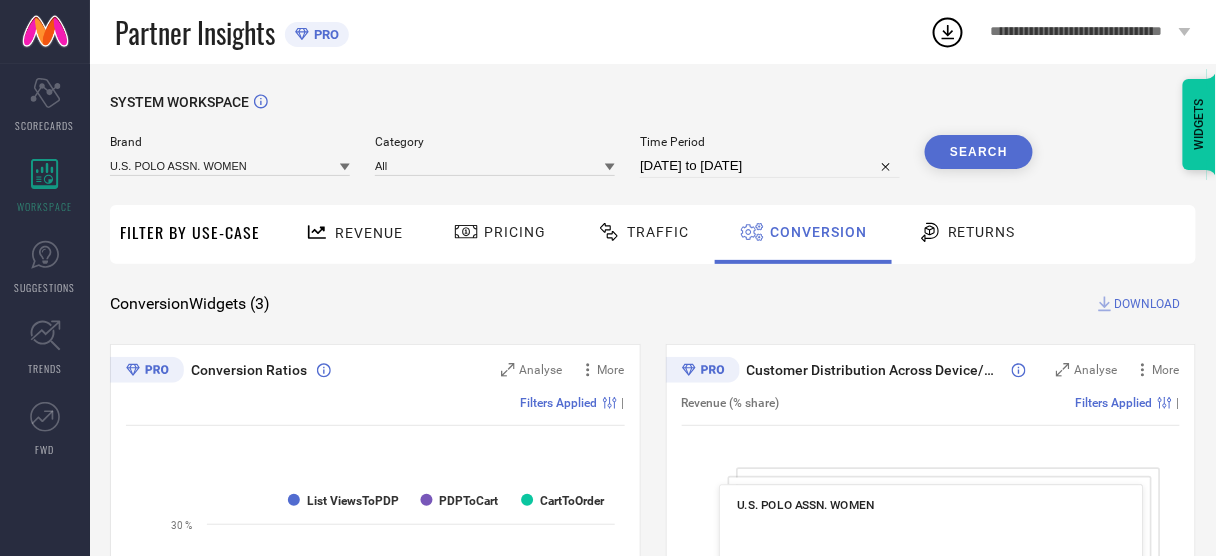 click on "Search" at bounding box center (979, 152) 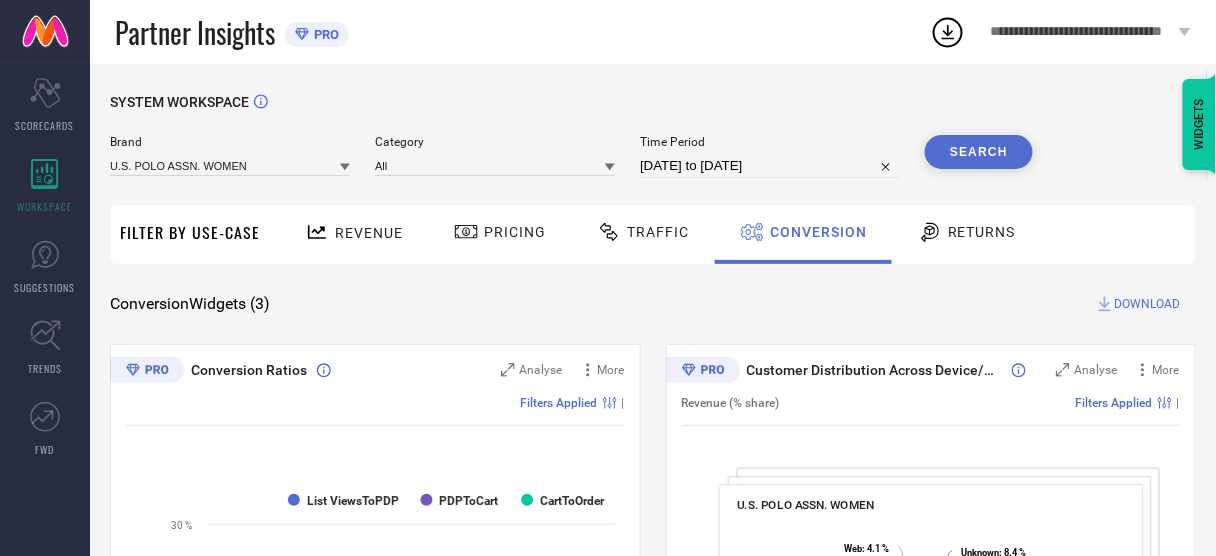 click on "DOWNLOAD" at bounding box center (1148, 304) 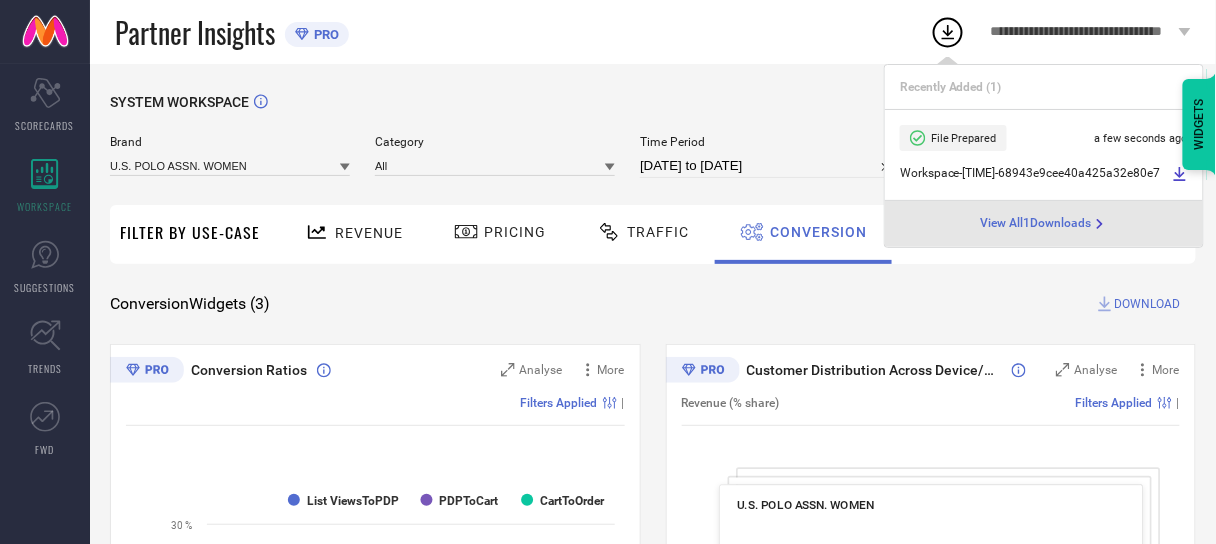 select on "6" 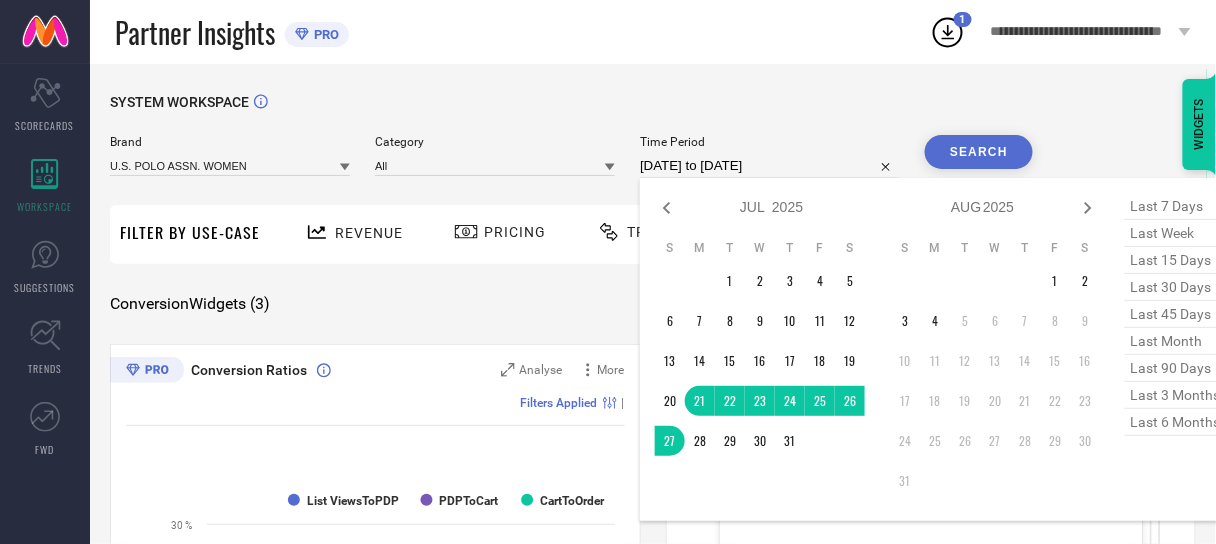click on "[DATE] to [DATE]" at bounding box center (770, 166) 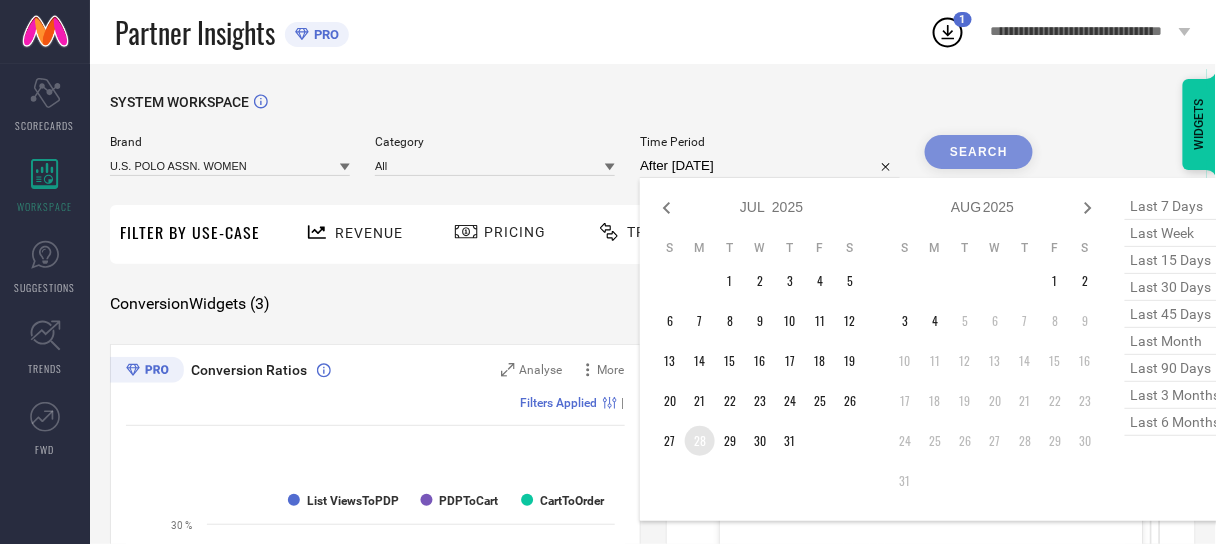 click on "28" at bounding box center [700, 441] 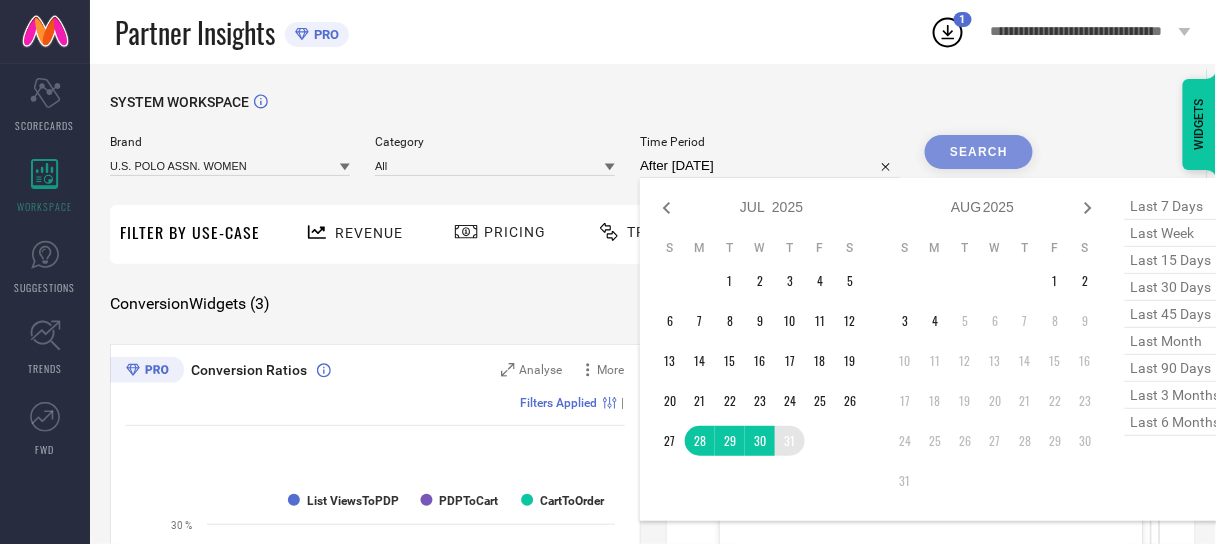 type on "[DATE] to [DATE]" 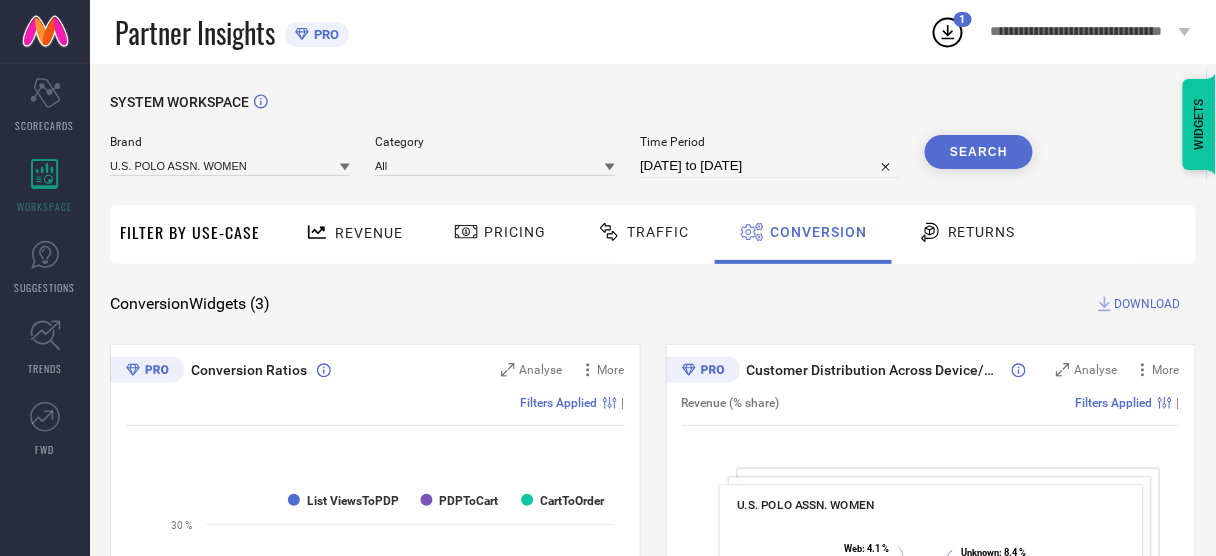 click on "Search" at bounding box center [979, 152] 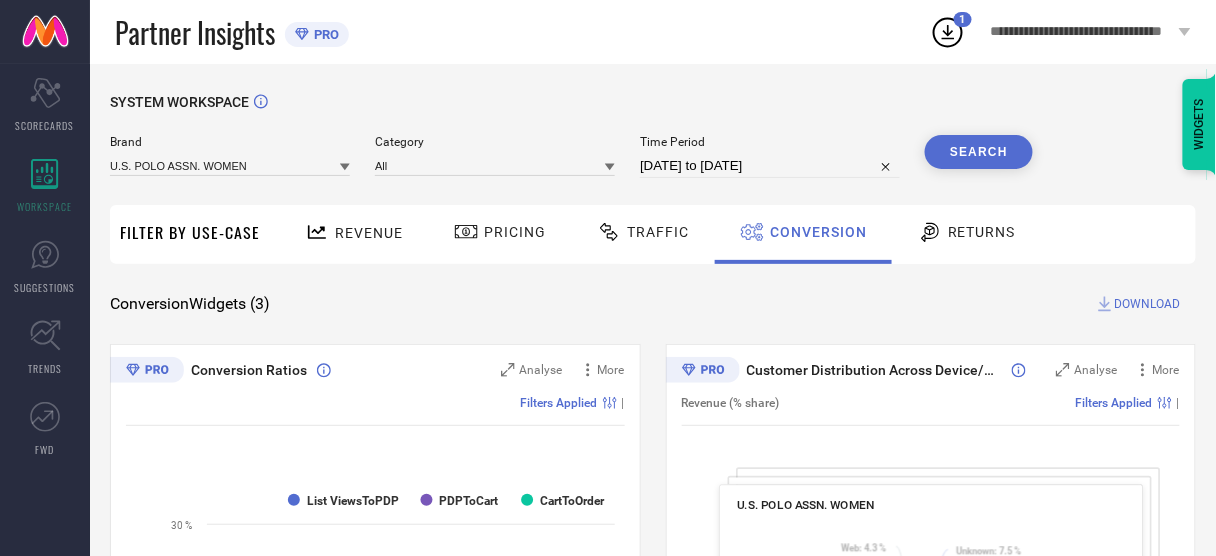 click on "DOWNLOAD" at bounding box center (1148, 304) 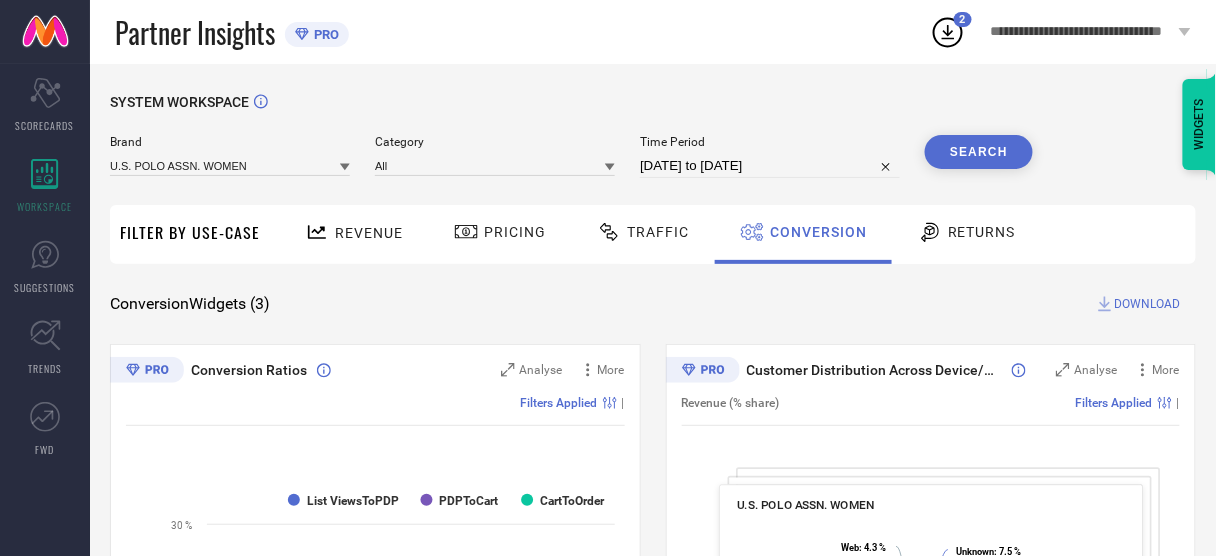 click on "Partner Insights PRO" at bounding box center [522, 32] 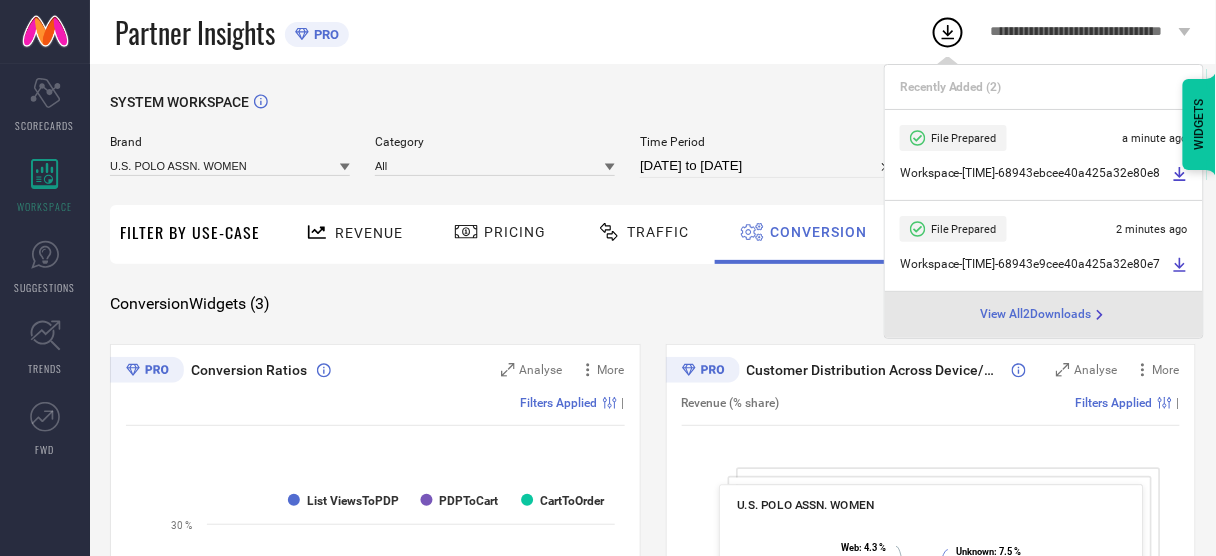 click 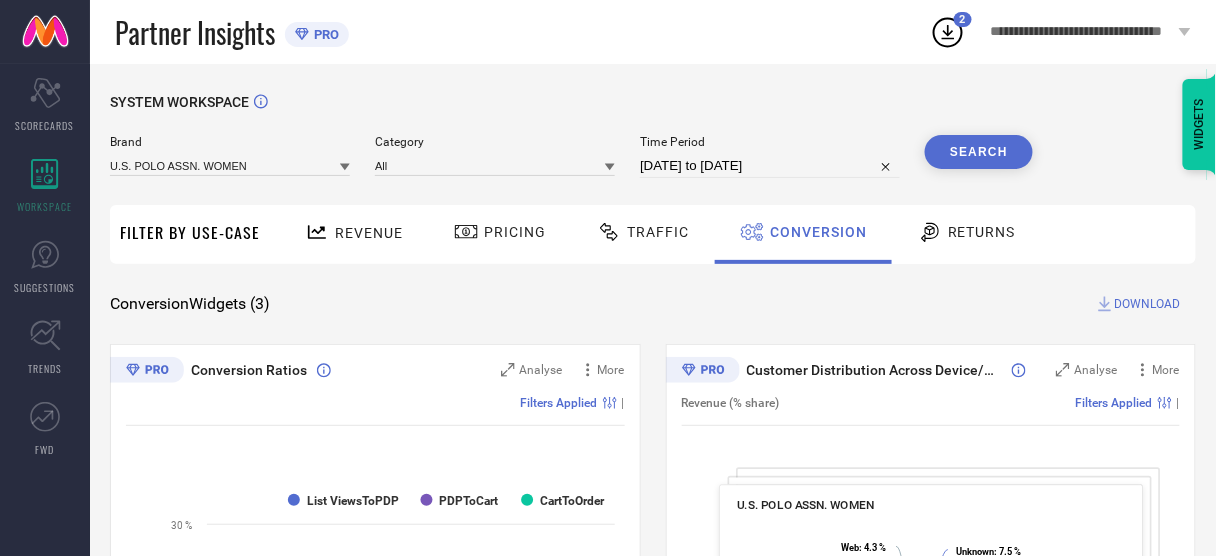 click on "SYSTEM WORKSPACE Brand U.S. POLO ASSN. WOMEN Category All Time Period [DATE] to [DATE] Search Filter By Use-Case Revenue Pricing Traffic Conversion Returns Conversion  Widgets ( 3 ) DOWNLOAD Conversion Ratios Analyse More Filters Applied |  Created with Highcharts 9.3.3 Consumer Funnel List Count List ViewsToPDP PDPToCart CartToOrder COMPETITOR BRANDS U.S. POLO ASSN. WOMEN ALL BRANDS (ALL) 0 10 % 20 % 30 % Customer Distribution Across Device/OS Analyse More Revenue (% share) Filters Applied |  U.S. POLO ASSN. WOMEN Created with Highcharts 9.3.3 Unknown : 7.5 % ​ Unknown : 7.5 % Android : 36.2 % ​ Android : 36.2 % IOS : 48.4 % ​ IOS : 48.4 % Mobile Web : 3.6 % ​ Mobile Web : 3.6 % Web : 4.3 % ​ Web : 4.3 % Conversion Count Analyse More Filters Applied |  Created with Highcharts 9.3.3 List View count(1Cr) List View co… (1Cr) ​ List View count(1Cr) List View co… (1Cr) PDP count (4.87L) ​ PDP count (4.87L) Cart count (21.06K) ​ Cart count (21.06K) Product sold count (4.97K) ​ (4.97K)" at bounding box center (653, 731) 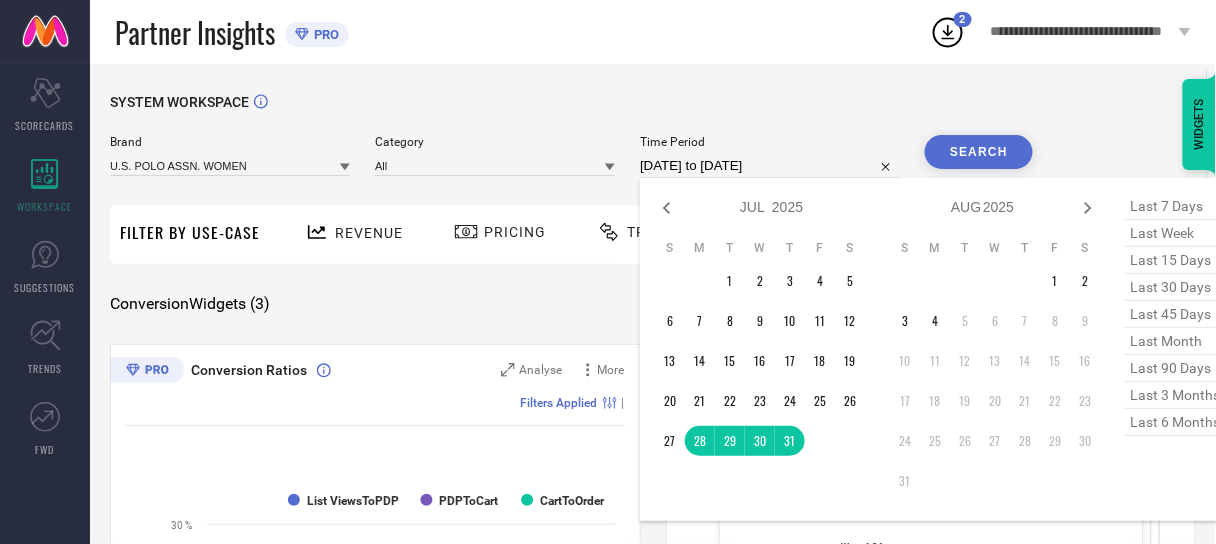 click on "[DATE] to [DATE]" at bounding box center [770, 166] 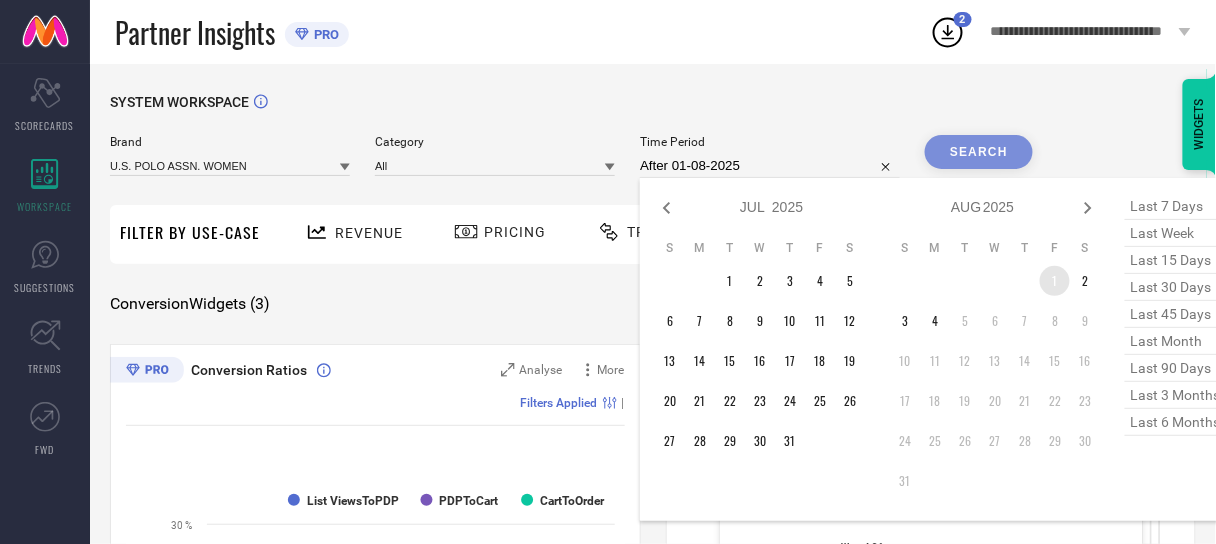 click on "1" at bounding box center [1055, 281] 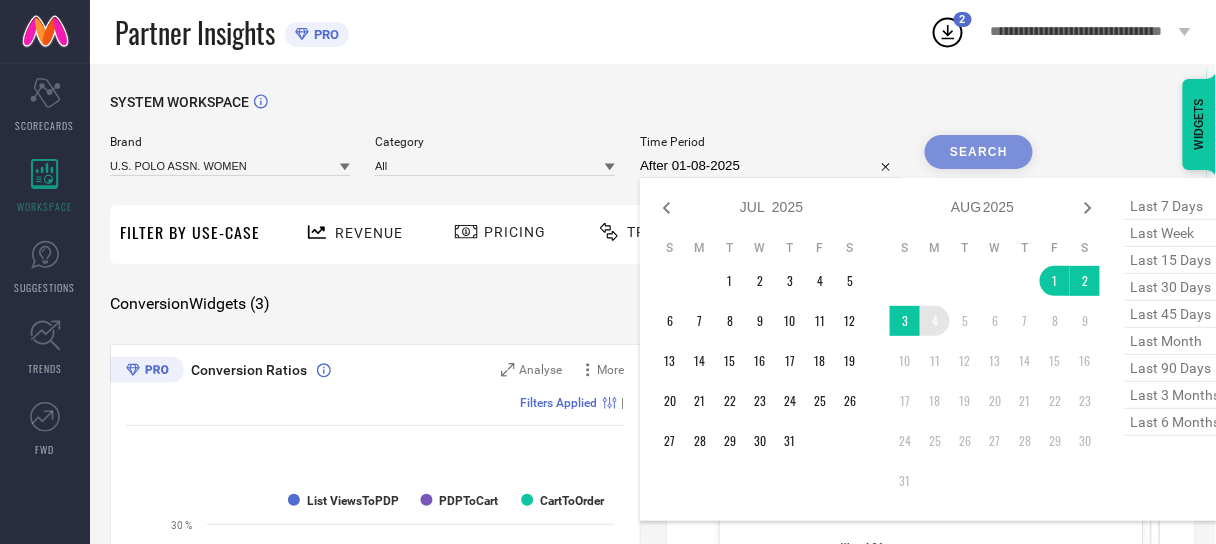 type on "[DATE] to [DATE]" 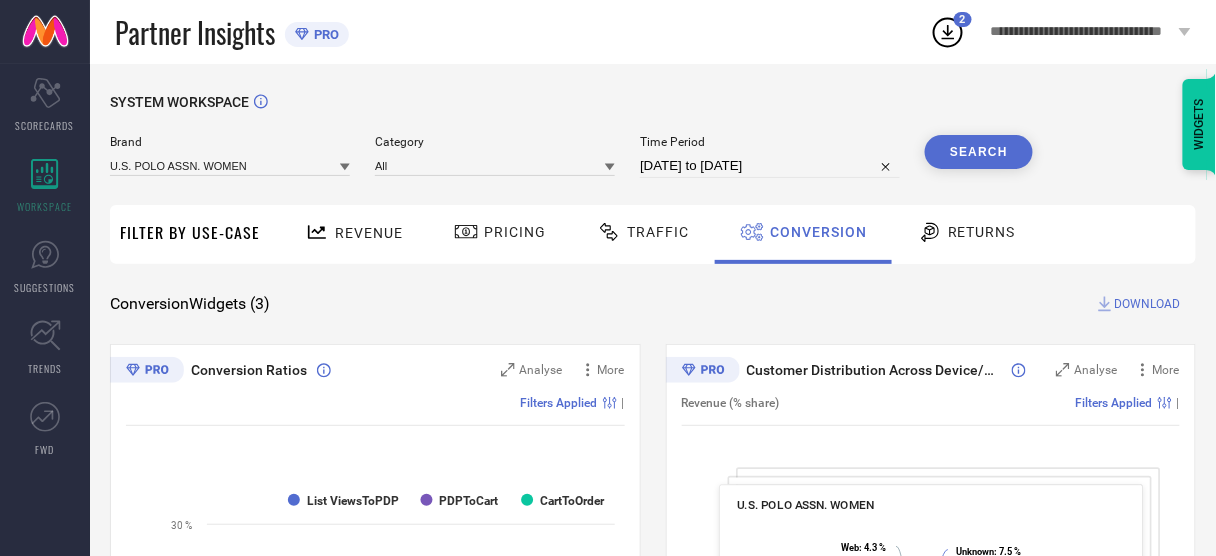 click on "Search" at bounding box center (979, 152) 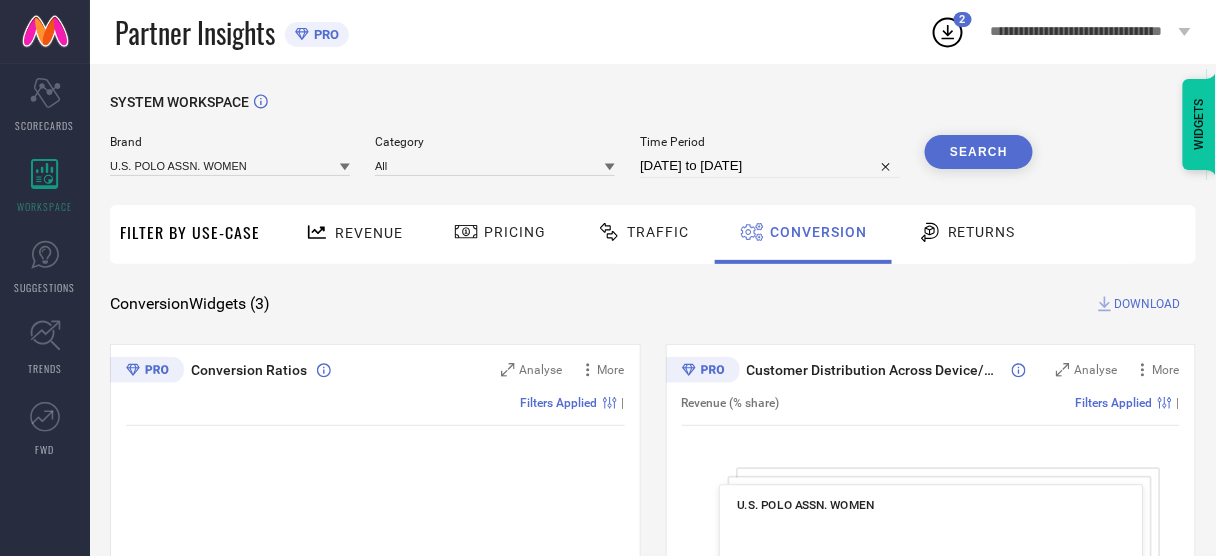 click on "DOWNLOAD" at bounding box center [1148, 304] 